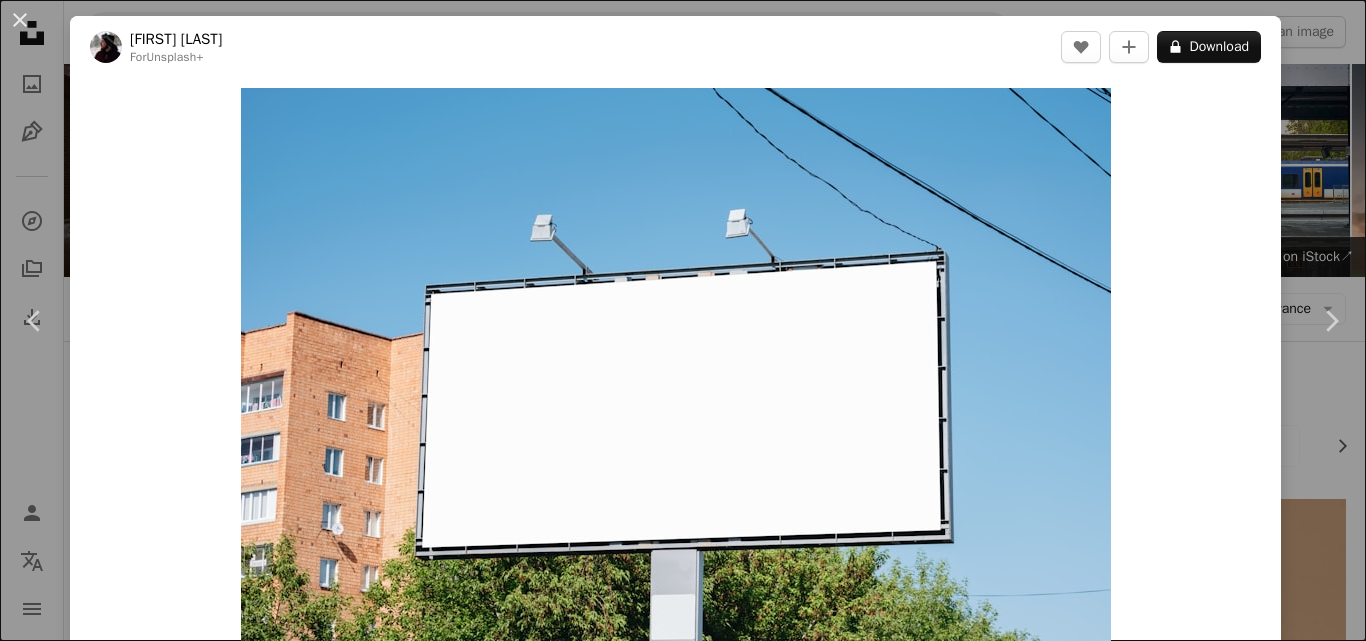 scroll, scrollTop: 8300, scrollLeft: 0, axis: vertical 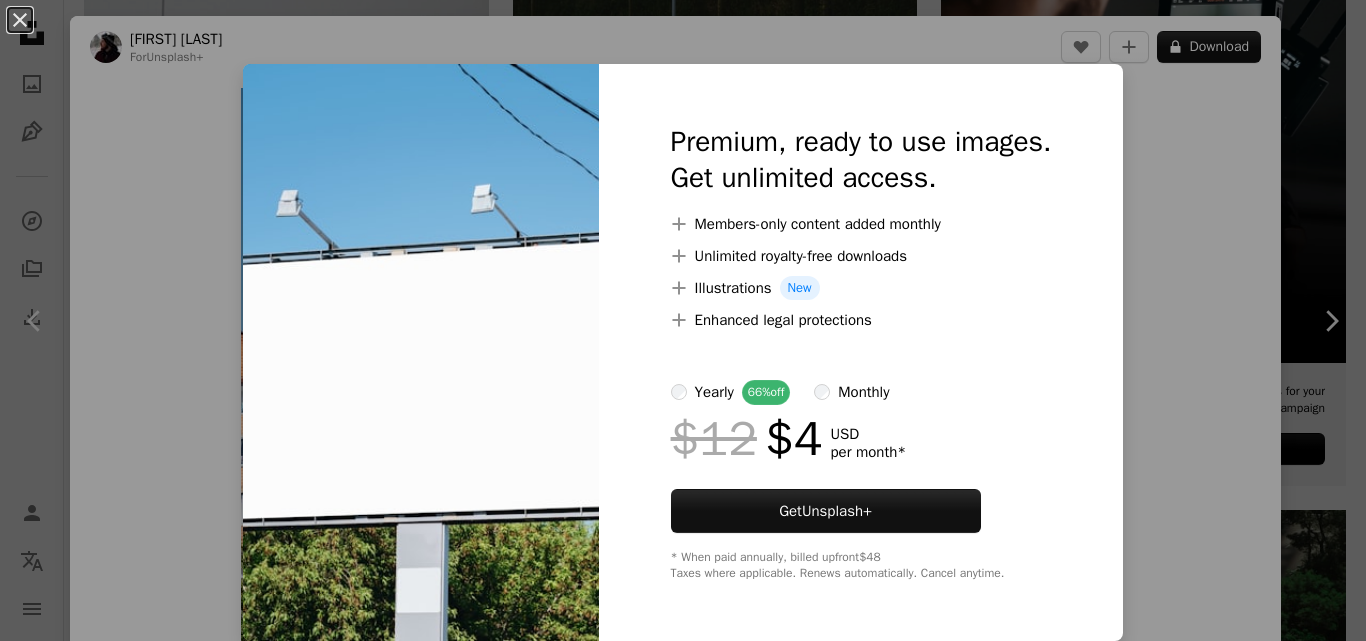 click on "**********" at bounding box center (683, -1677) 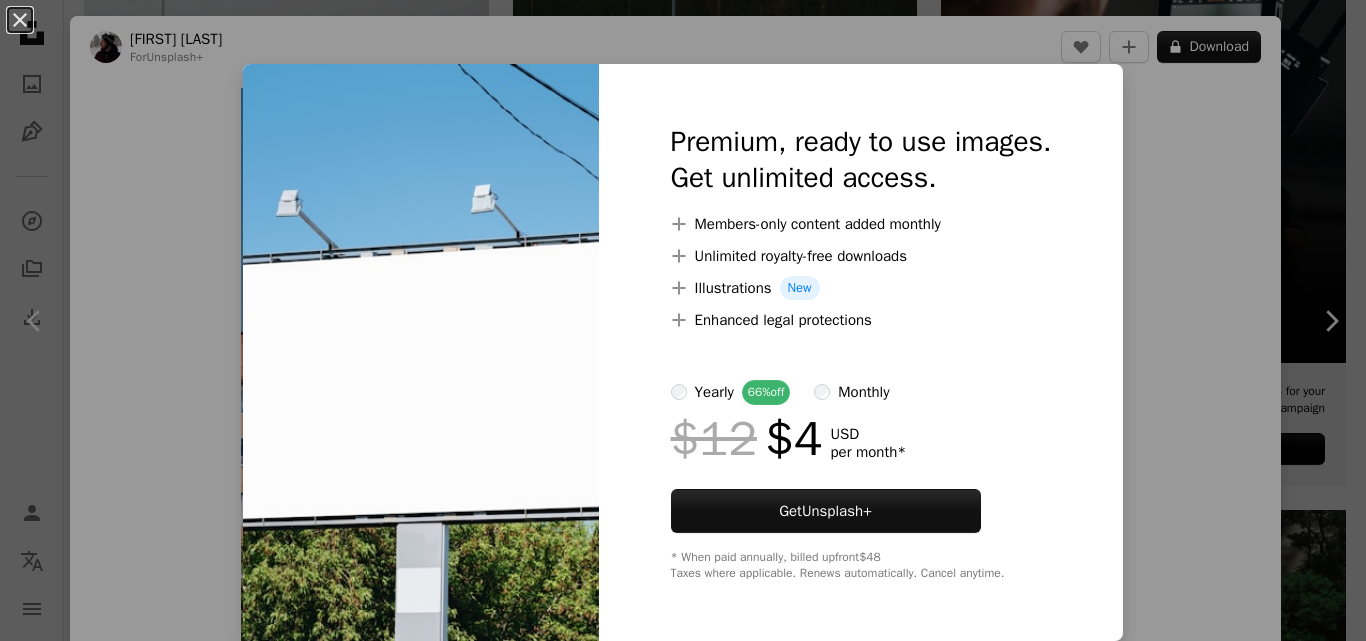 click on "An X shape Premium, ready to use images. Get unlimited access. A plus sign Members-only content added monthly A plus sign Unlimited royalty-free downloads A plus sign Illustrations  New A plus sign Enhanced legal protections yearly 66%  off monthly $12   $4 USD per month * Get  Unsplash+ * When paid annually, billed upfront  $48 Taxes where applicable. Renews automatically. Cancel anytime." at bounding box center [683, 320] 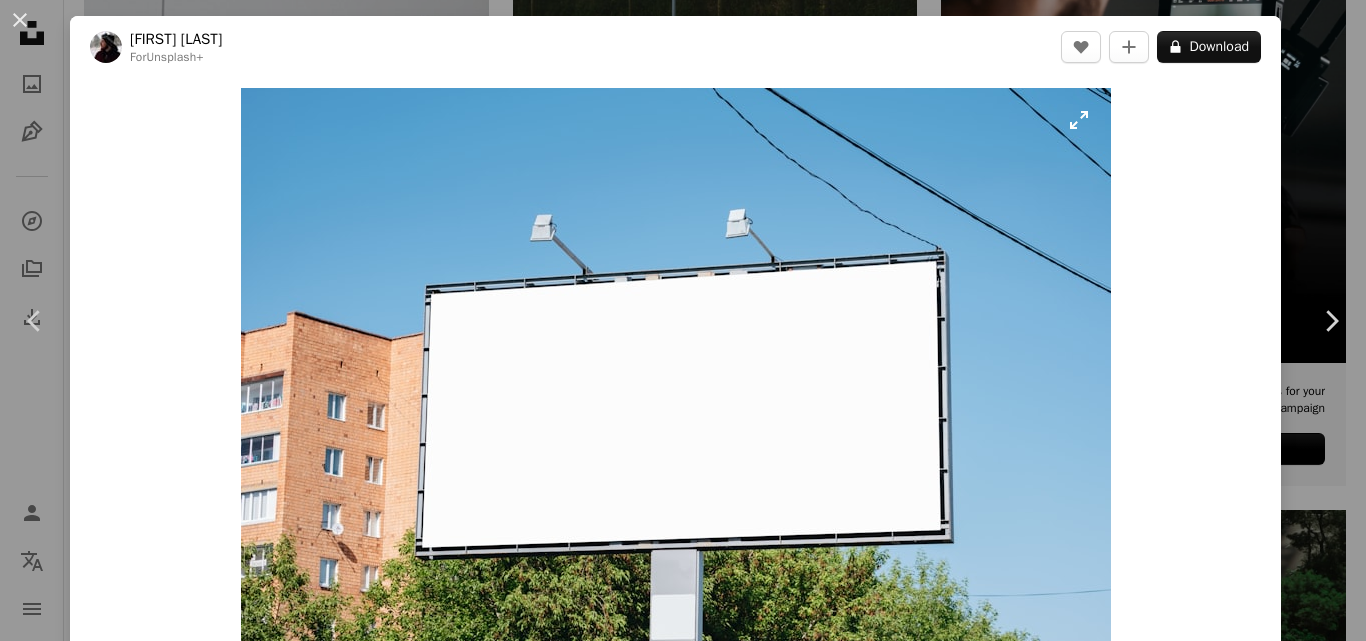 click at bounding box center (676, 378) 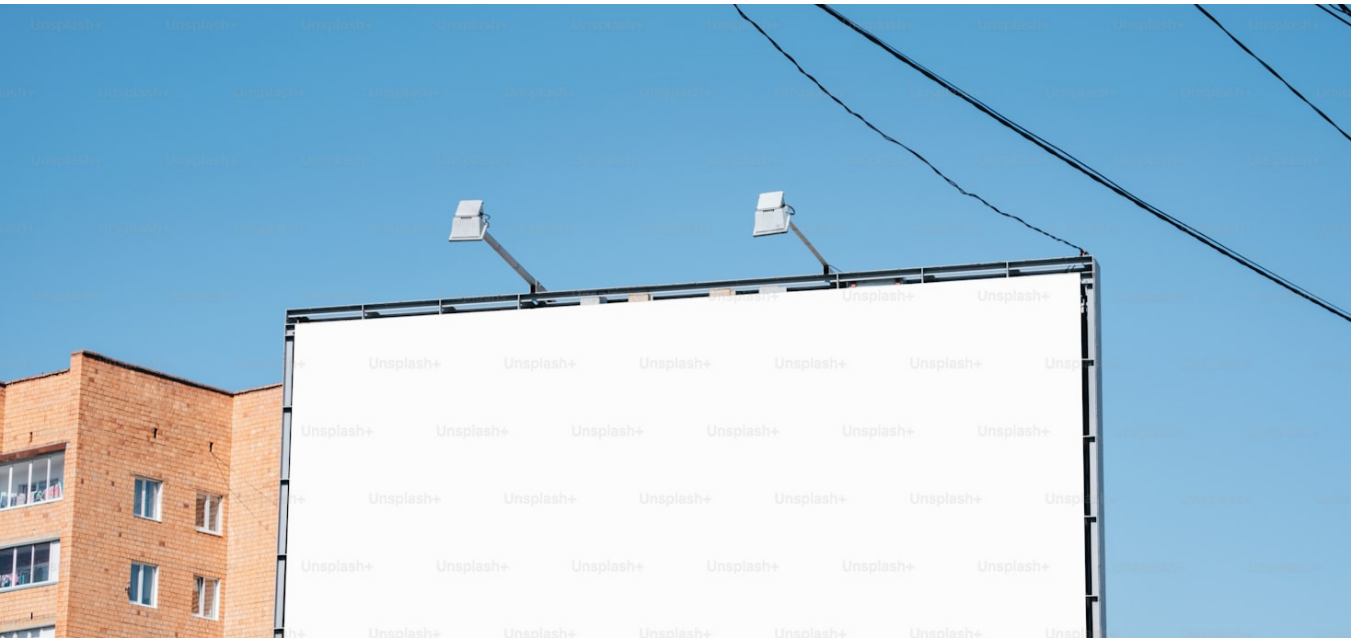 scroll, scrollTop: 125, scrollLeft: 0, axis: vertical 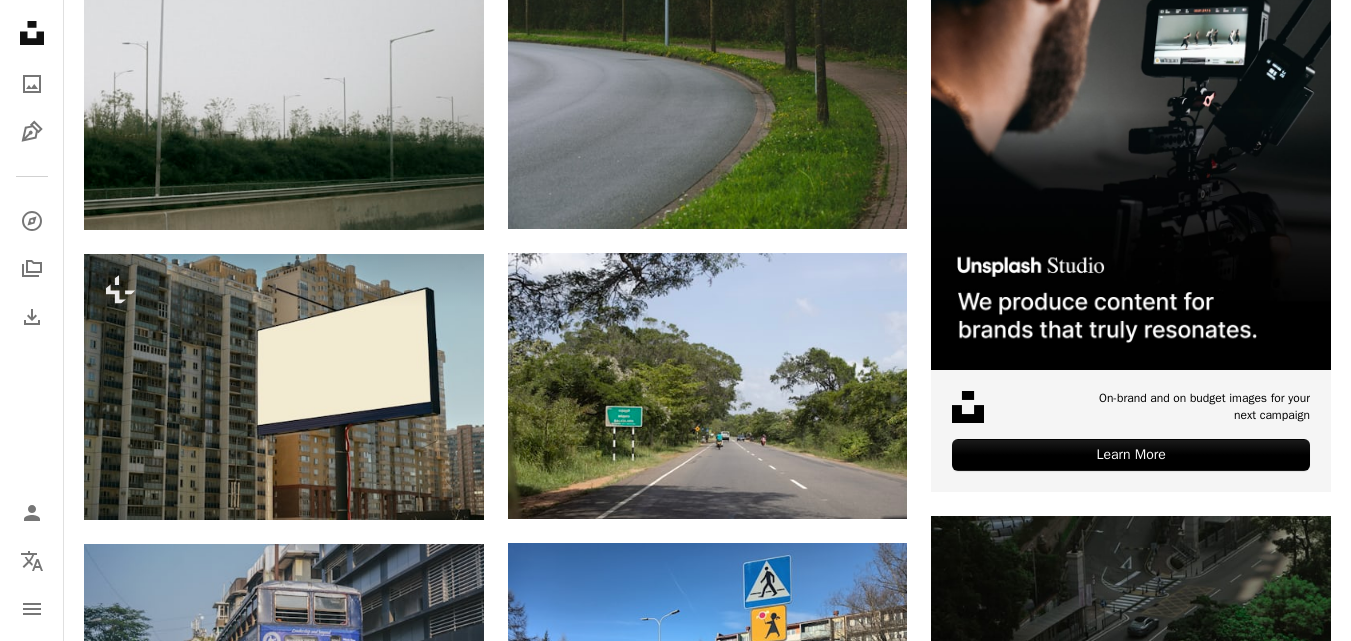 click at bounding box center (284, 926) 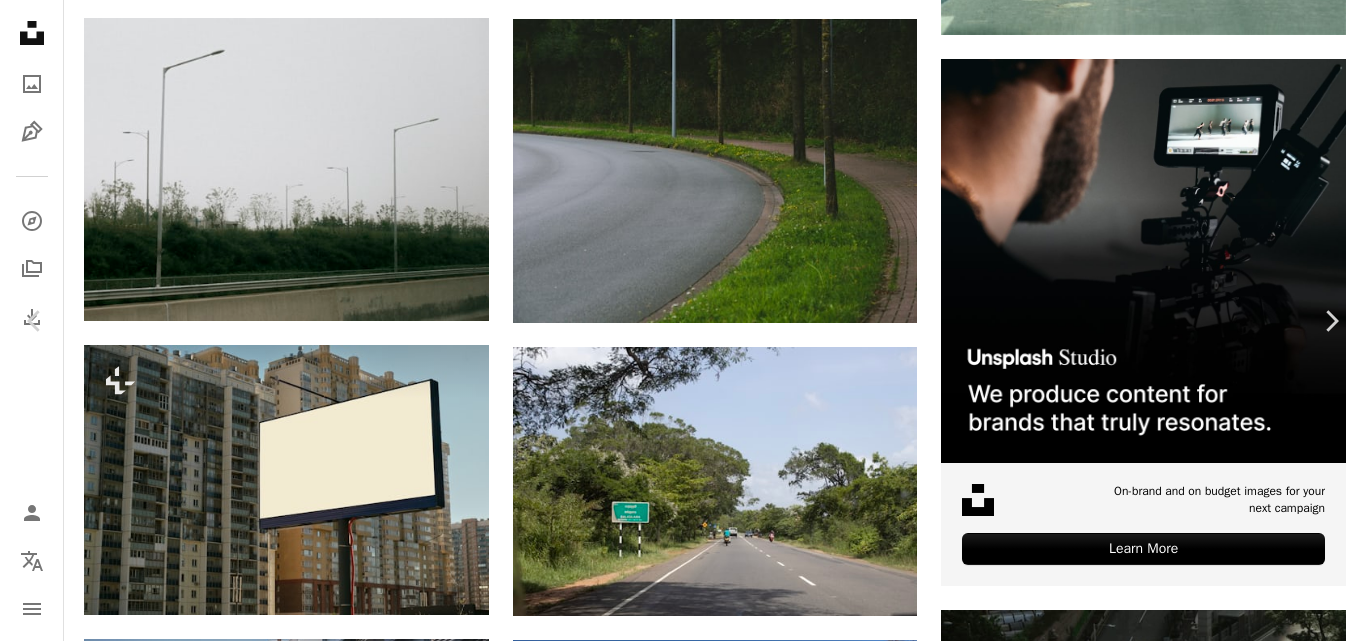 scroll, scrollTop: 20, scrollLeft: 0, axis: vertical 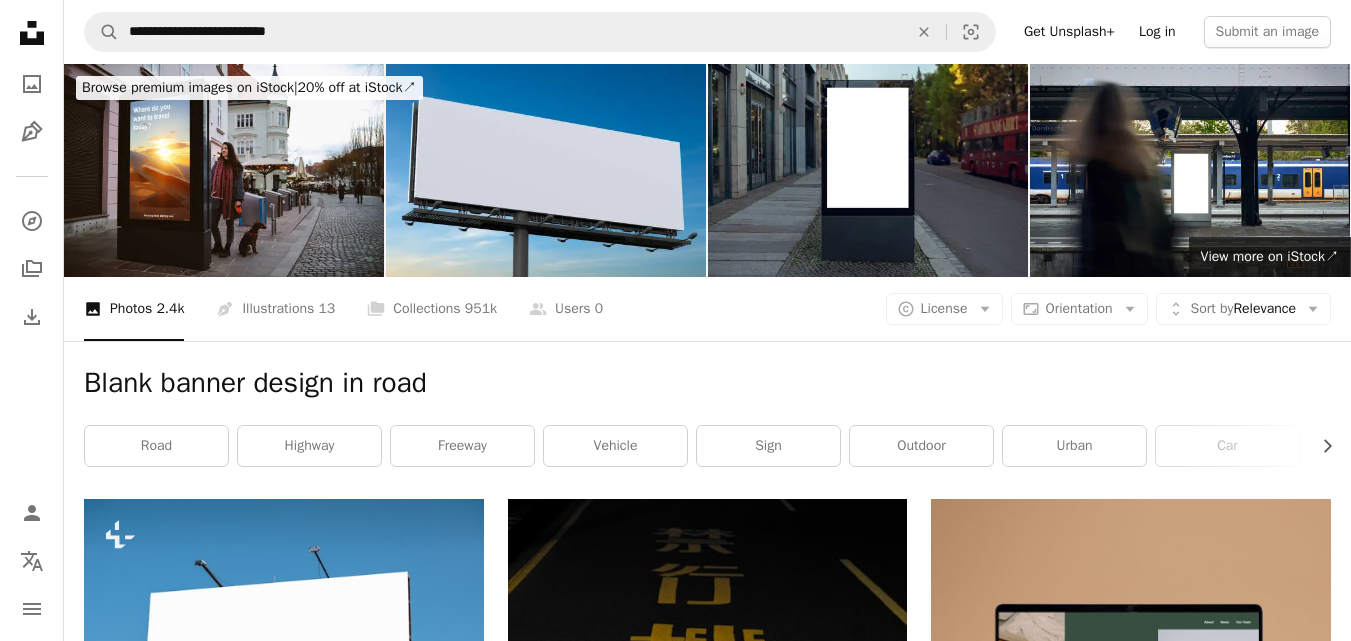 click on "Log in" at bounding box center [1157, 32] 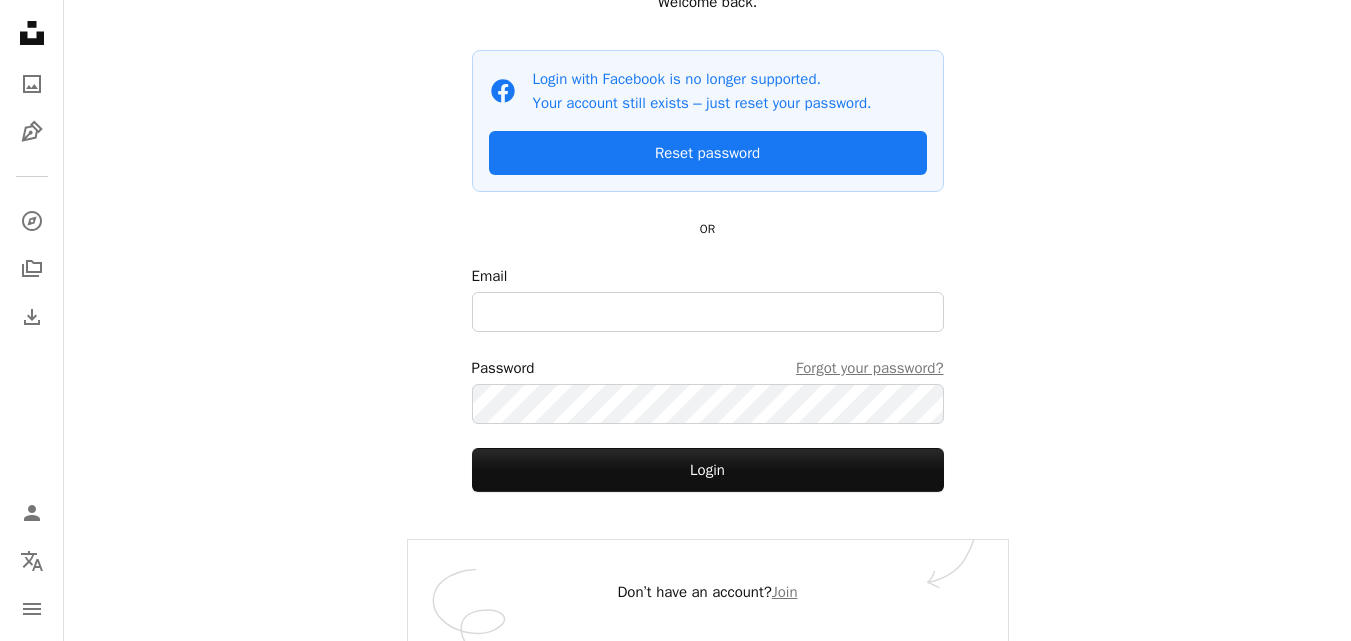 scroll, scrollTop: 169, scrollLeft: 0, axis: vertical 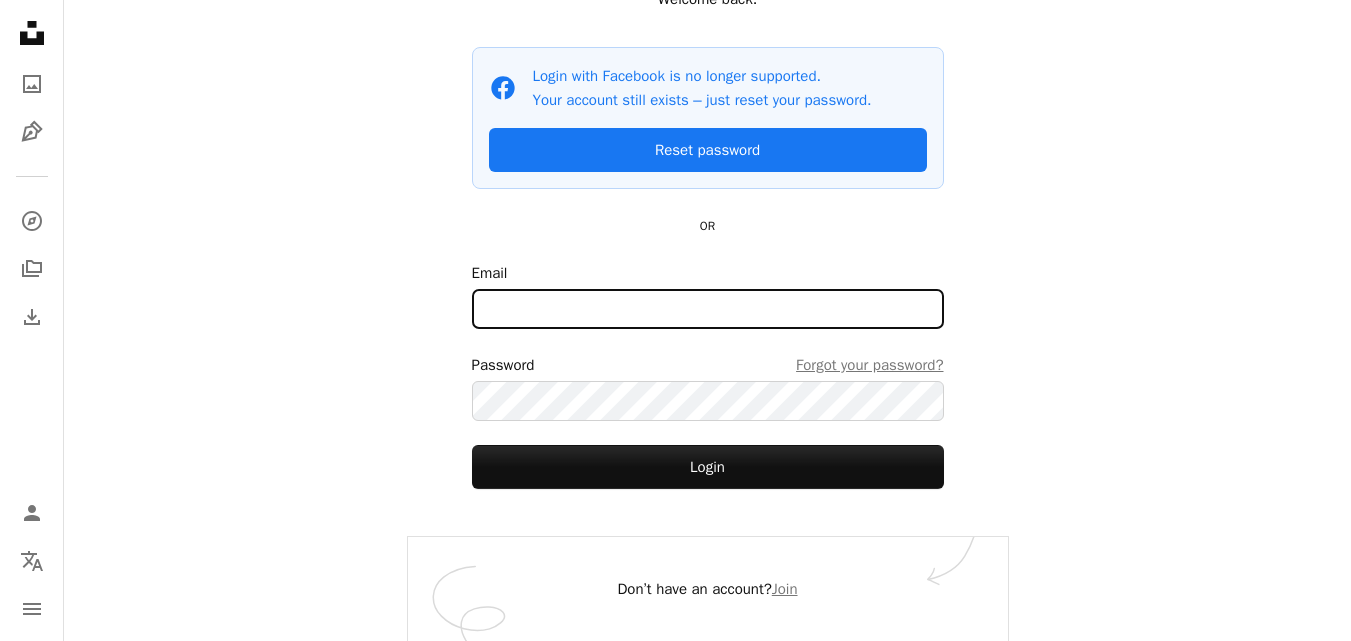 click on "Email" at bounding box center [708, 309] 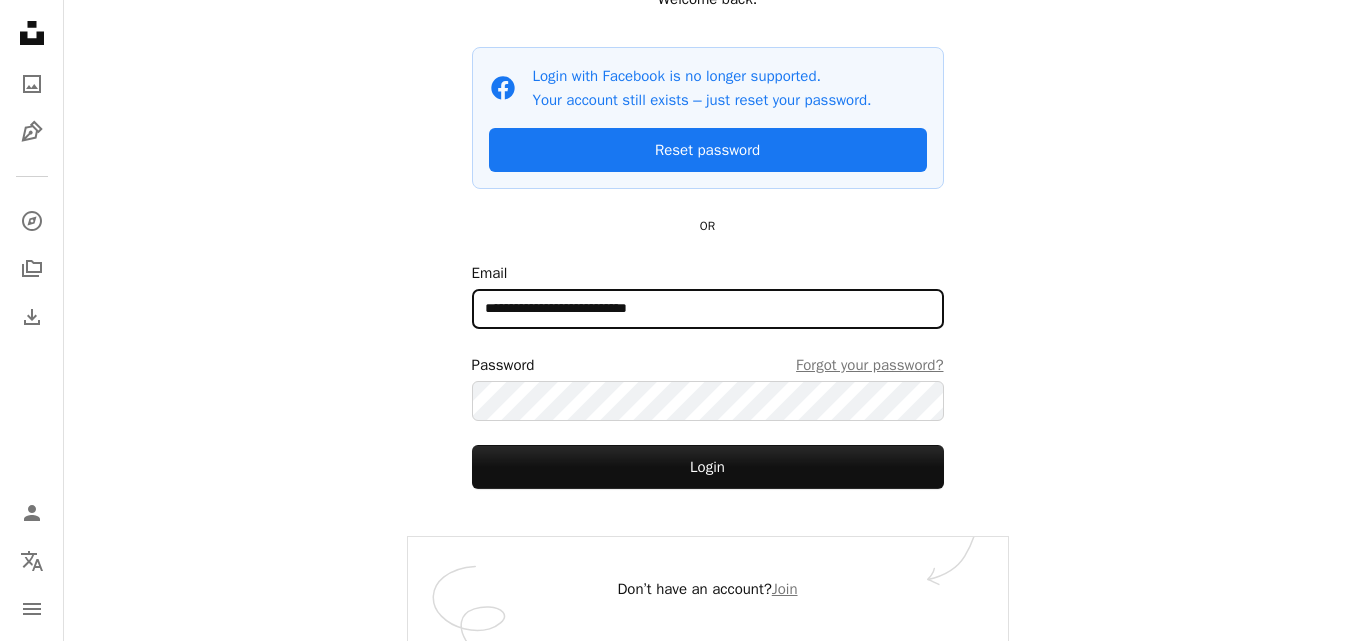 type on "**********" 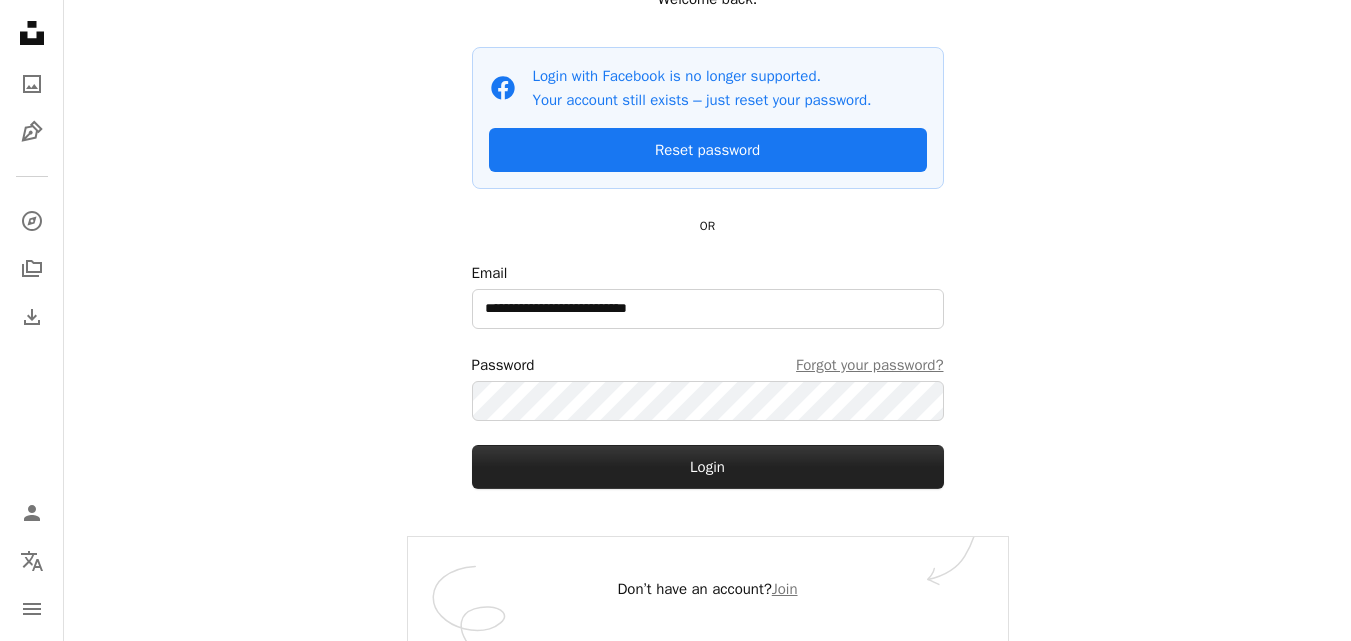 click on "Login" at bounding box center (708, 467) 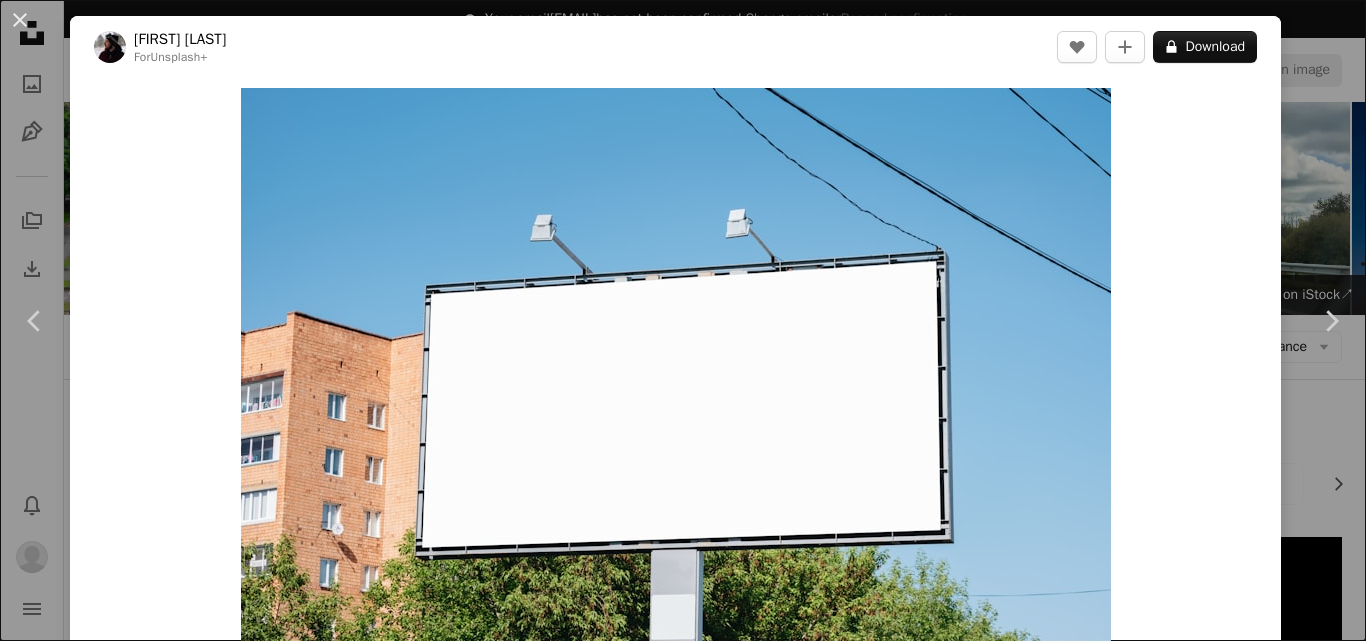 scroll, scrollTop: 8200, scrollLeft: 0, axis: vertical 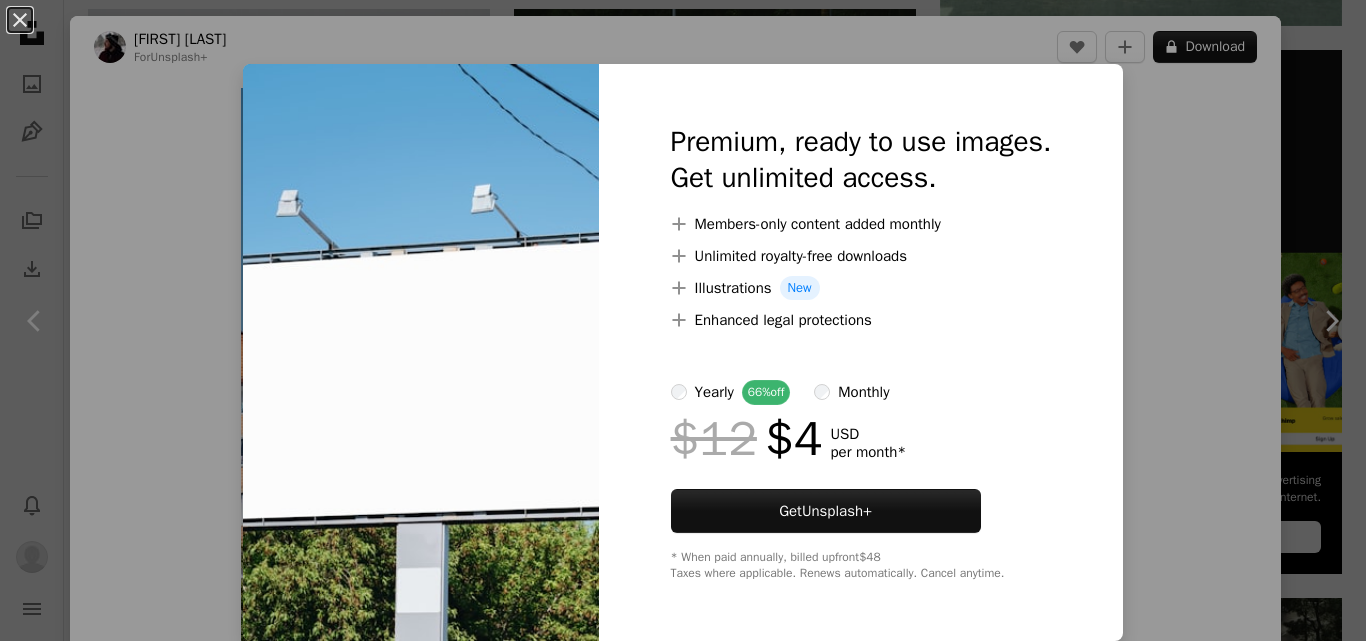 click on "An X shape Premium, ready to use images. Get unlimited access. A plus sign Members-only content added monthly A plus sign Unlimited royalty-free downloads A plus sign Illustrations  New A plus sign Enhanced legal protections yearly 66%  off monthly $12   $4 USD per month * Get  Unsplash+ * When paid annually, billed upfront  $48 Taxes where applicable. Renews automatically. Cancel anytime." at bounding box center [683, 320] 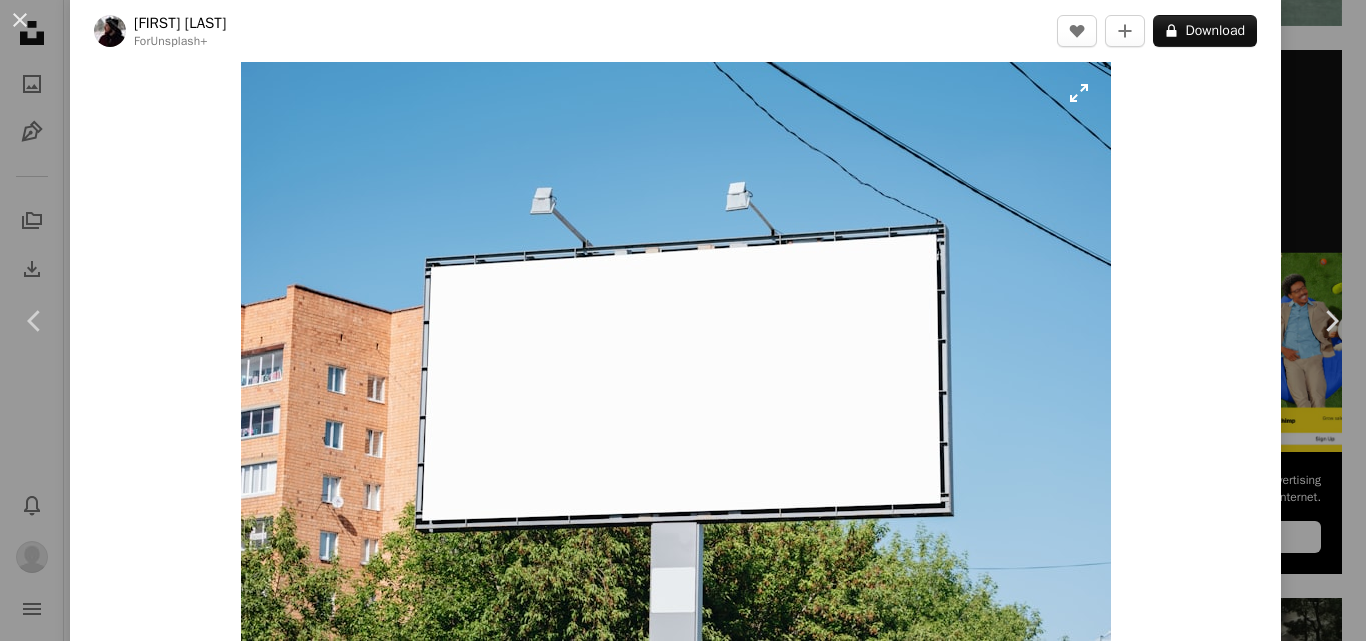 scroll, scrollTop: 0, scrollLeft: 0, axis: both 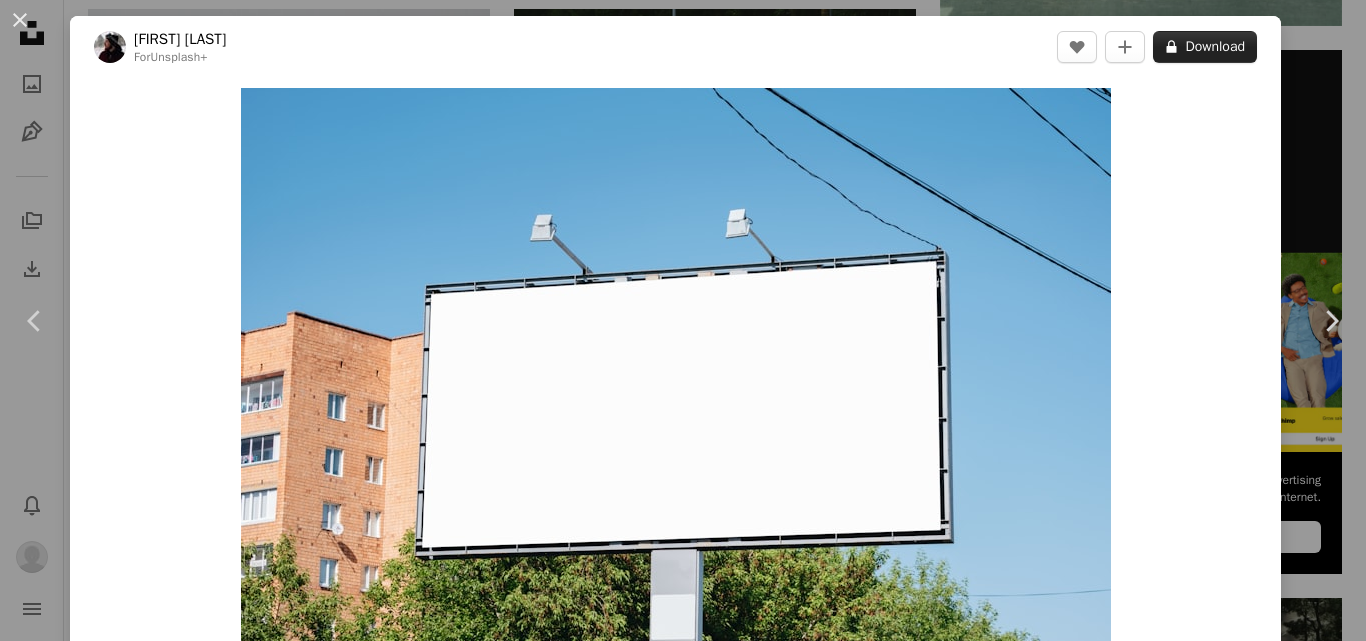 click on "A lock" 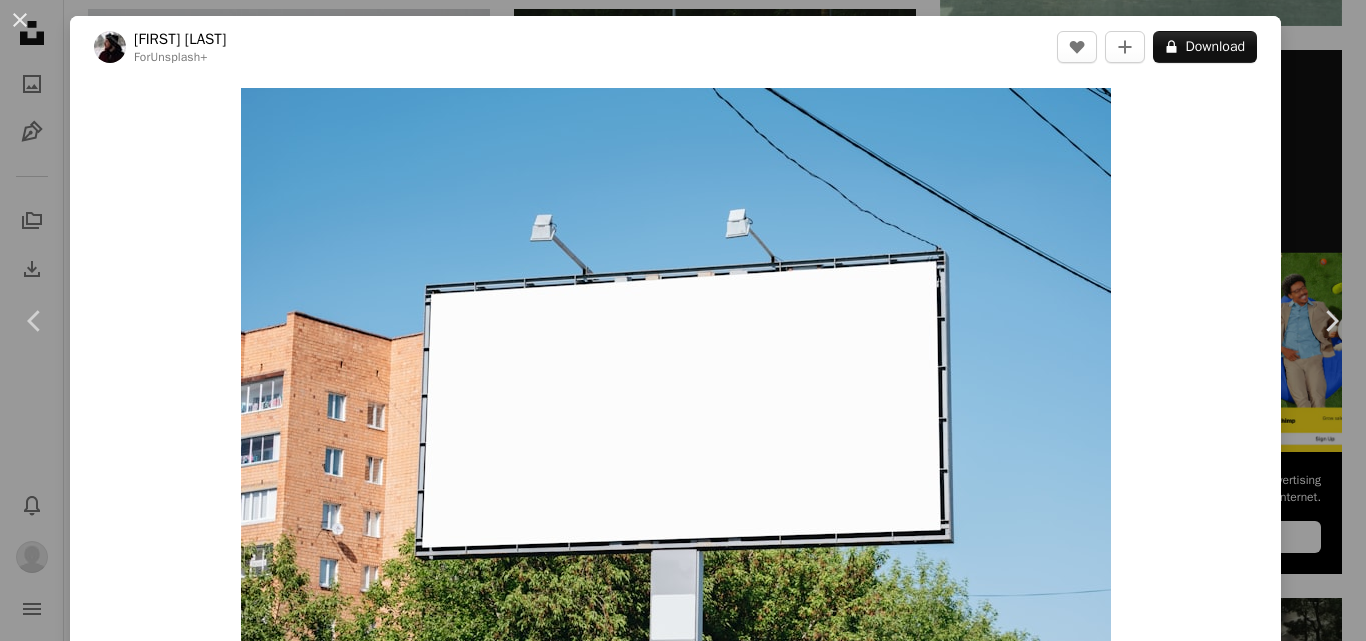 click on "An X shape Premium, ready to use images. Get unlimited access. A plus sign Members-only content added monthly A plus sign Unlimited royalty-free downloads A plus sign Illustrations  New A plus sign Enhanced legal protections yearly 66%  off monthly $12   $4 USD per month * Get  Unsplash+ * When paid annually, billed upfront  $48 Taxes where applicable. Renews automatically. Cancel anytime." at bounding box center [683, 5327] 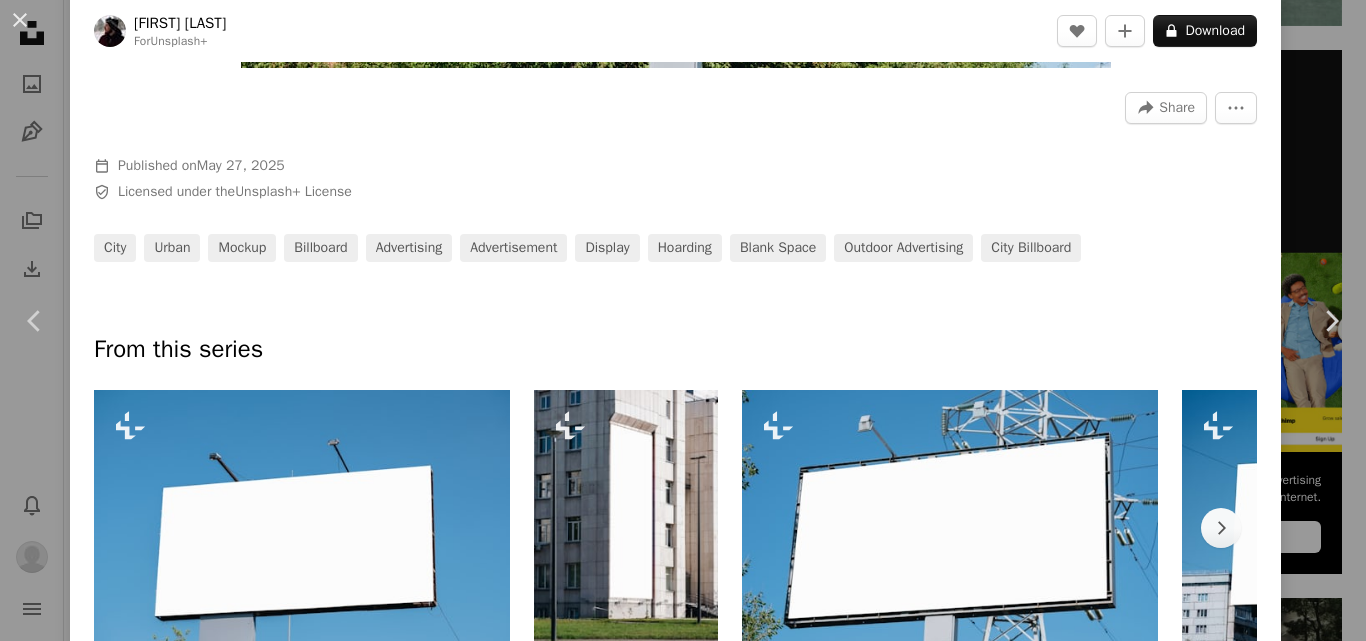 scroll, scrollTop: 500, scrollLeft: 0, axis: vertical 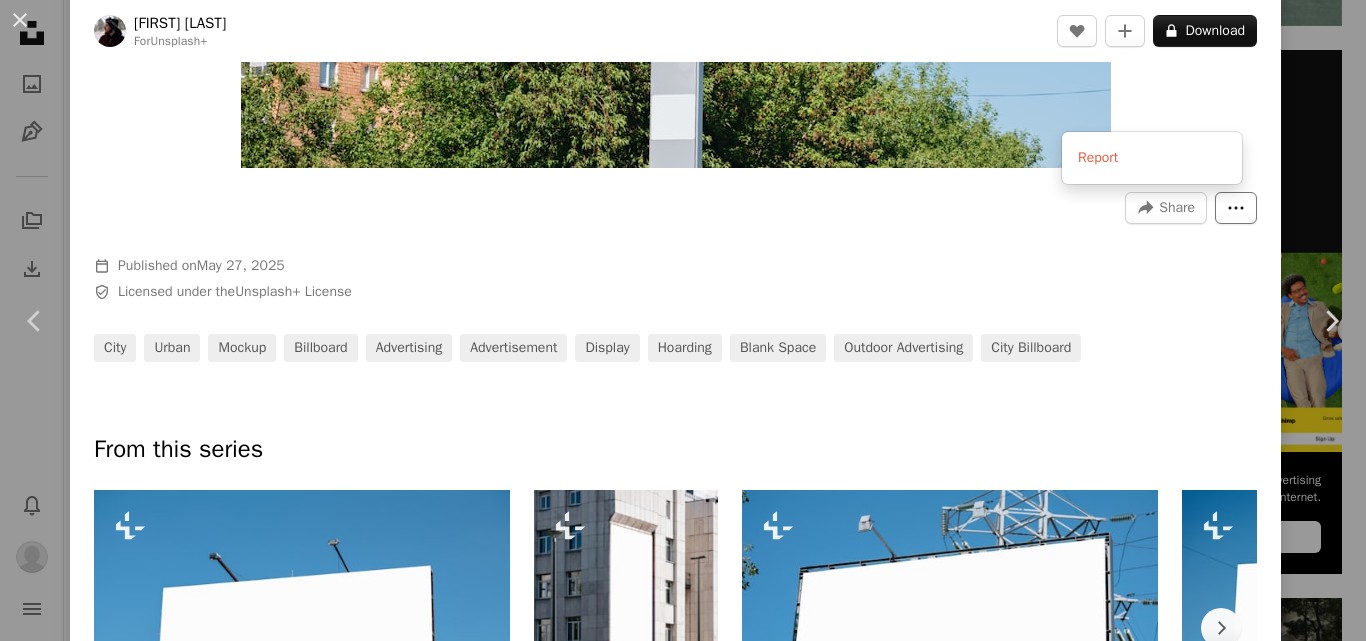 click on "More Actions" 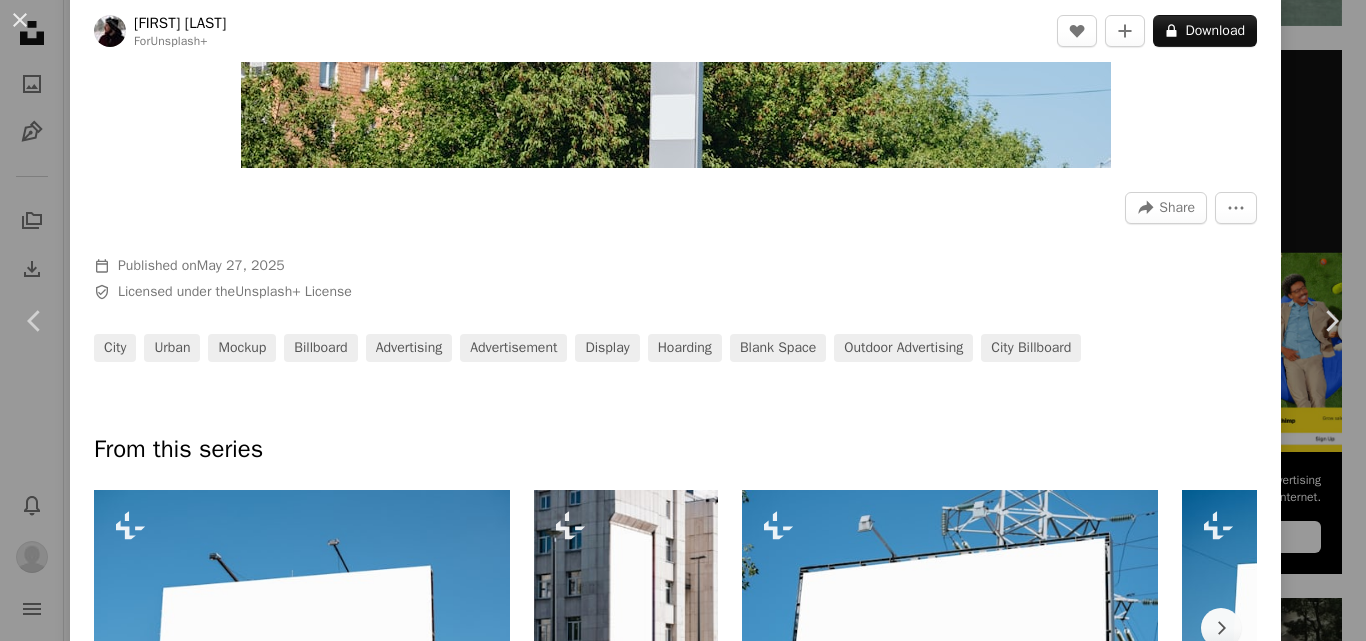 click on "[FIRST] [LAST] For  Unsplash+ A heart A plus sign [FIRST] [LAST] For  Unsplash+ A lock Download Plus sign for Unsplash+ A heart A plus sign [FIRST] [LAST] For  Unsplash+ A lock Download Plus sign for Unsplash+ A heart A plus sign [FIRST] [LAST] For  Unsplash+ A lock Download Plus sign for Unsplash+ A heart A plus sign [FIRST] [LAST] For  Unsplash+ A lock For" at bounding box center (683, 320) 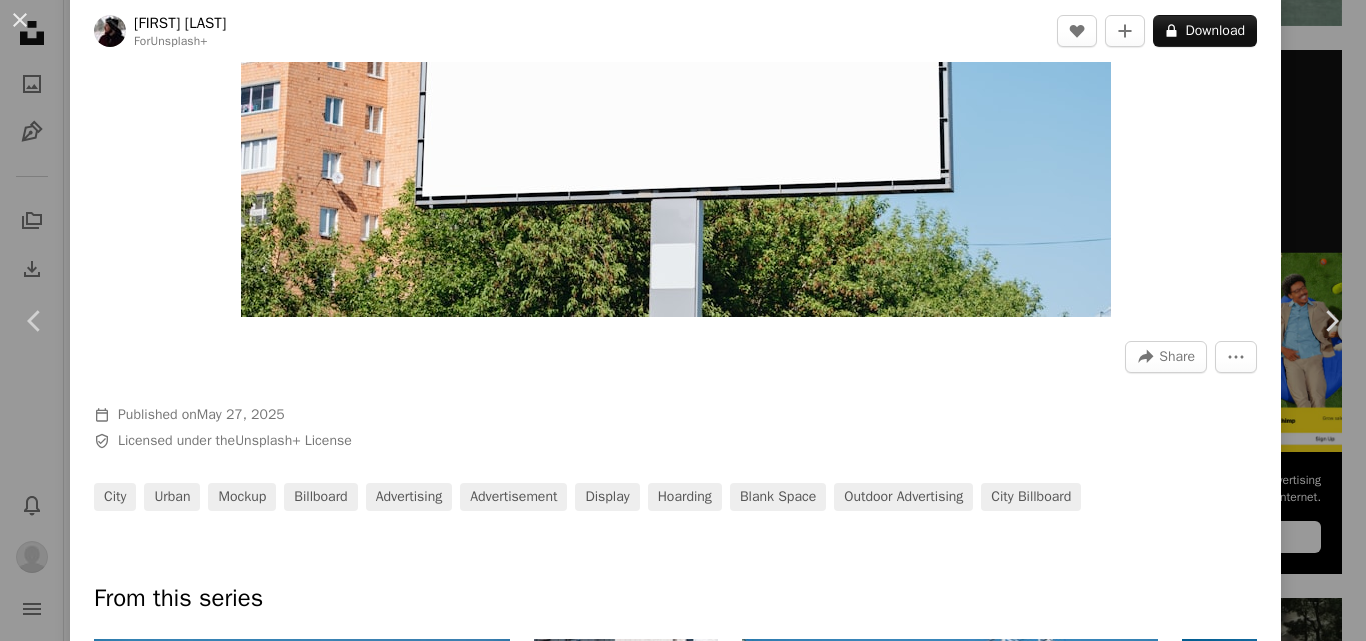 scroll, scrollTop: 200, scrollLeft: 0, axis: vertical 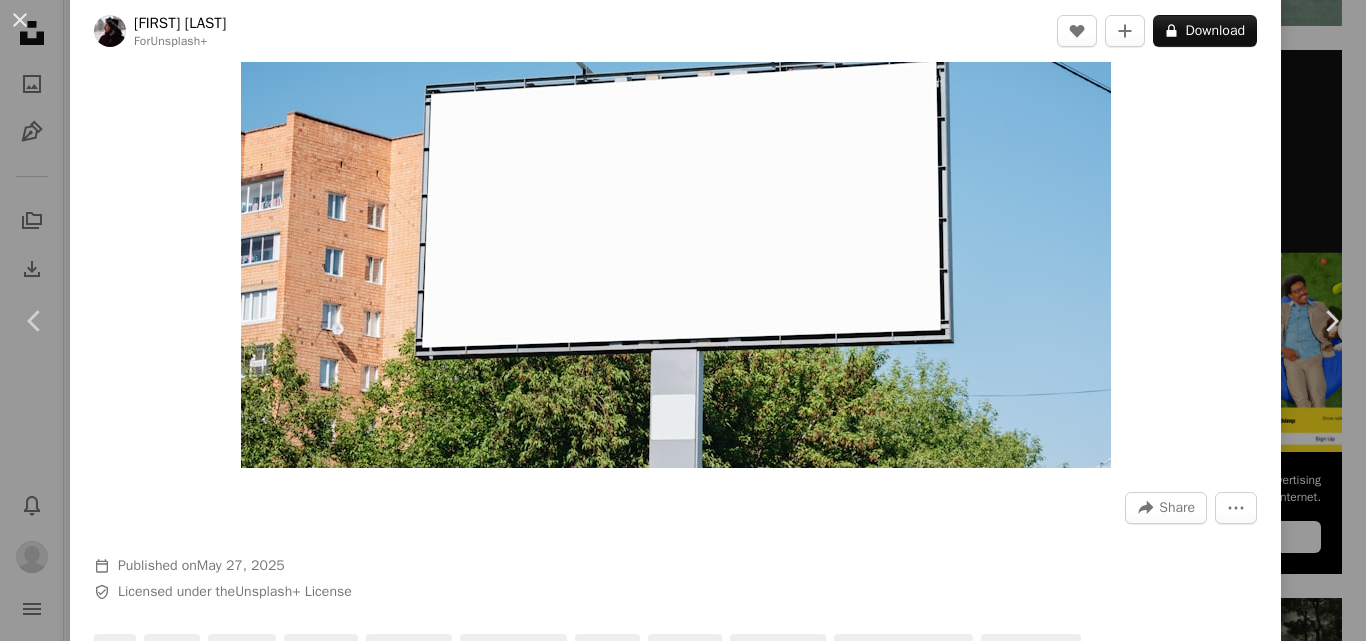 click at bounding box center (676, 178) 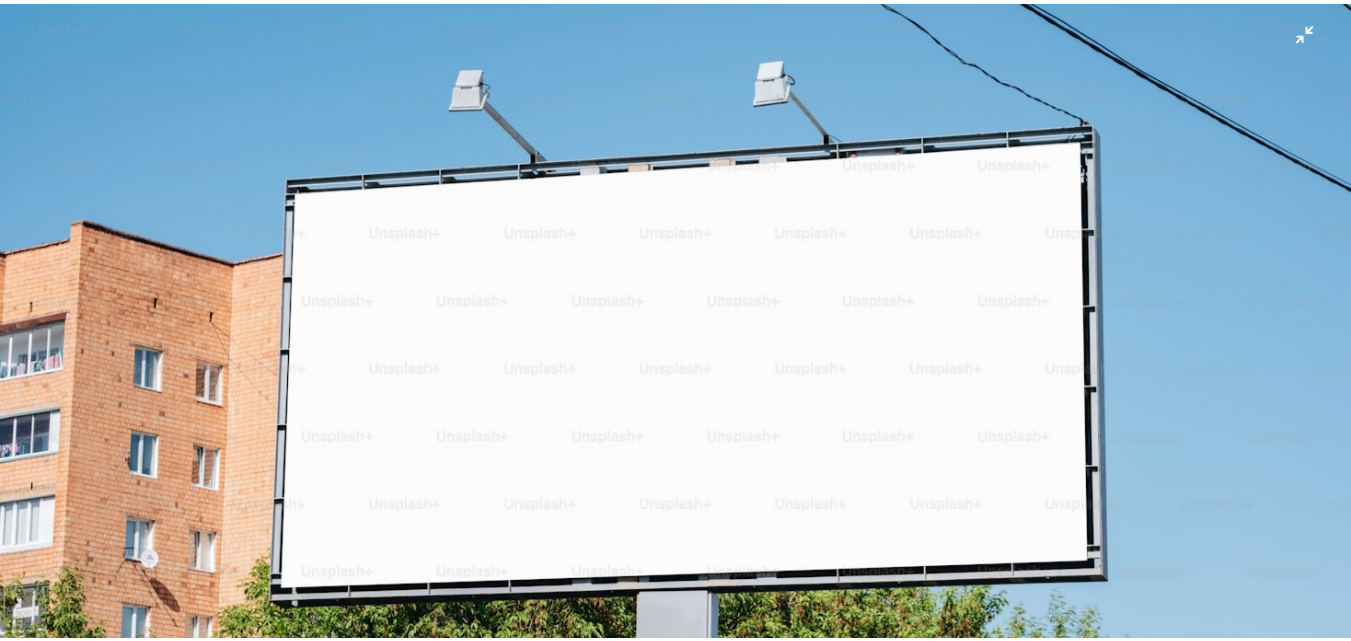 scroll, scrollTop: 0, scrollLeft: 0, axis: both 